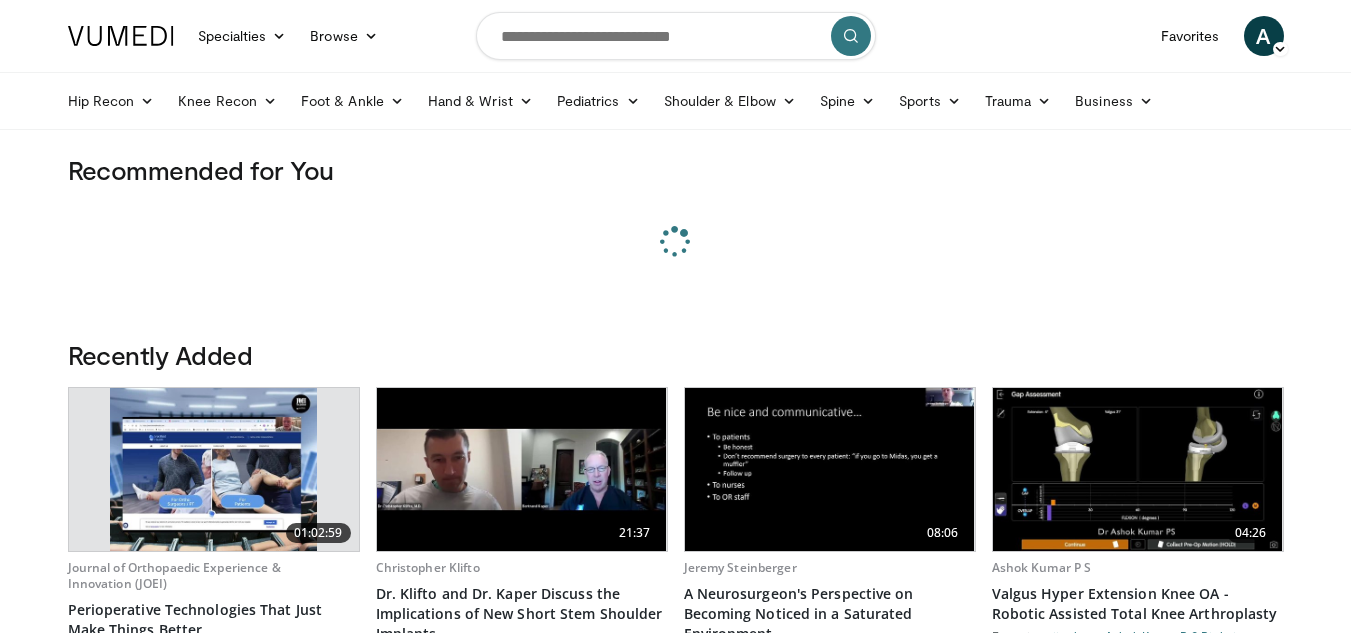 scroll, scrollTop: 0, scrollLeft: 0, axis: both 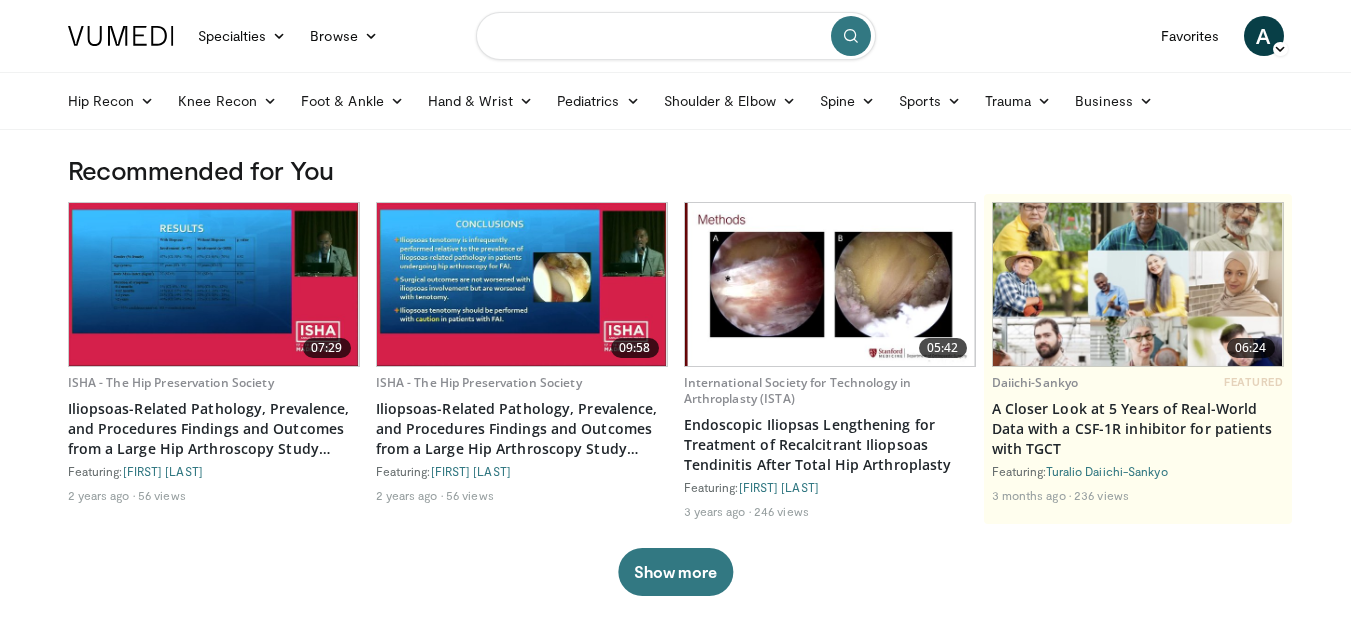 click at bounding box center (676, 36) 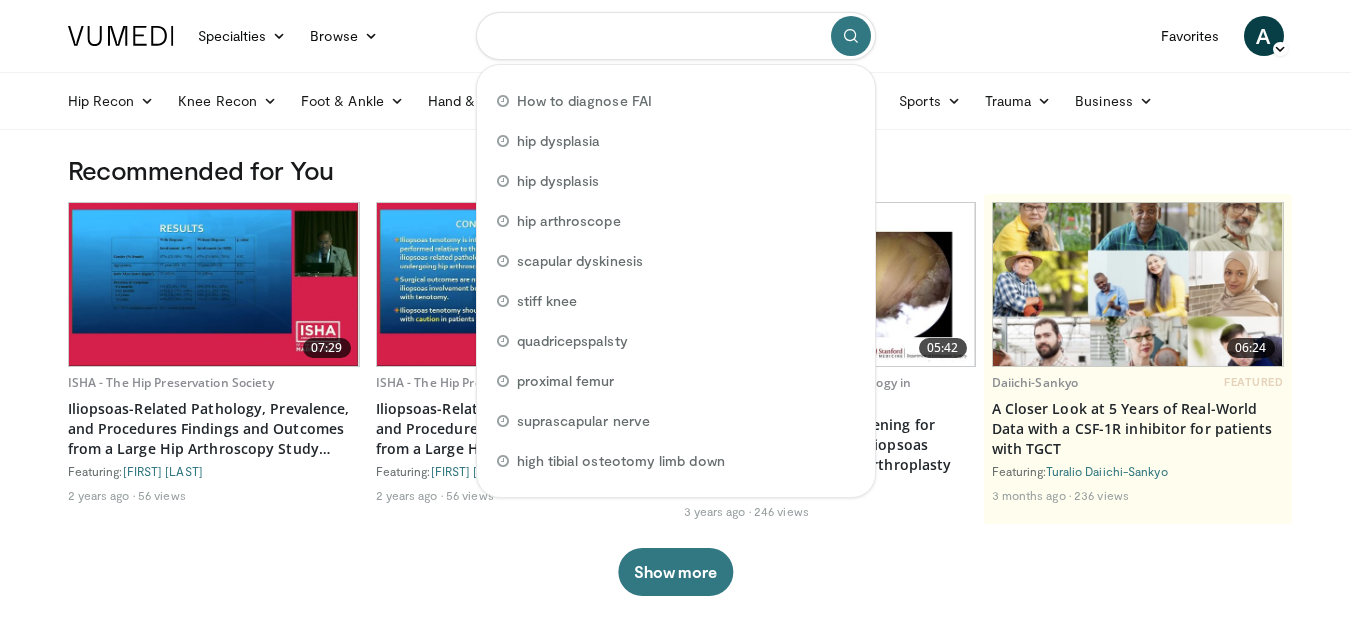 click at bounding box center (676, 36) 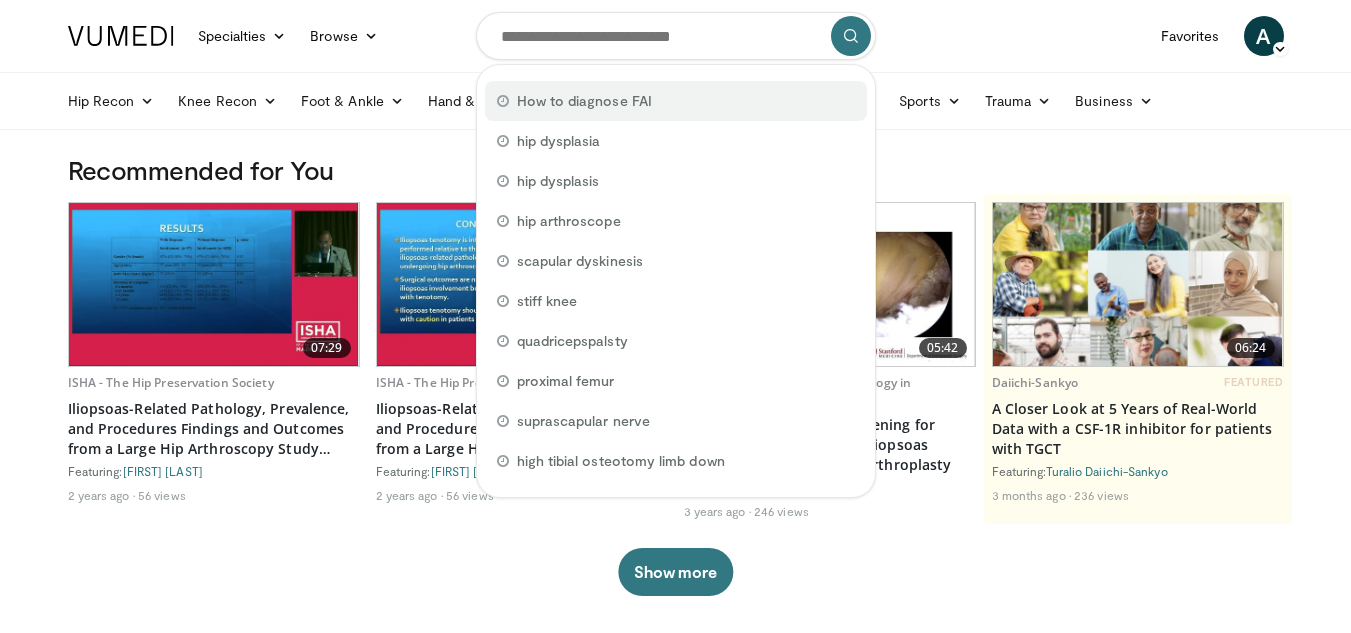 click on "How to diagnose FAI" at bounding box center (584, 101) 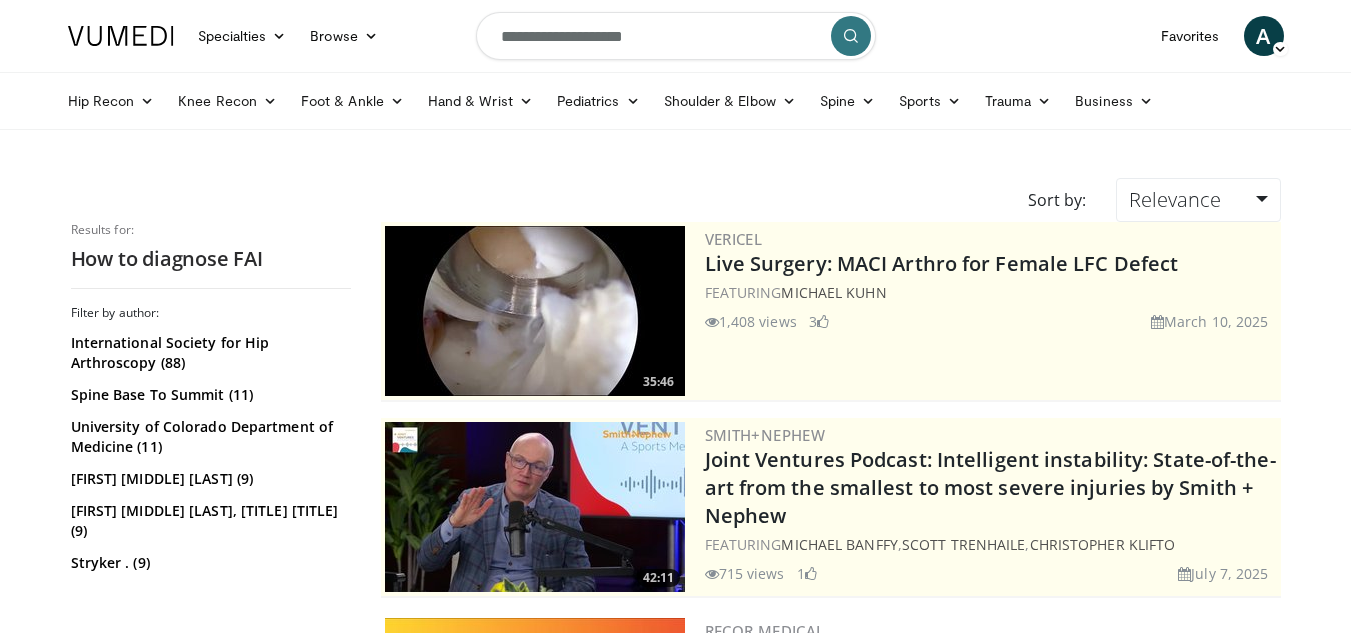 scroll, scrollTop: 0, scrollLeft: 0, axis: both 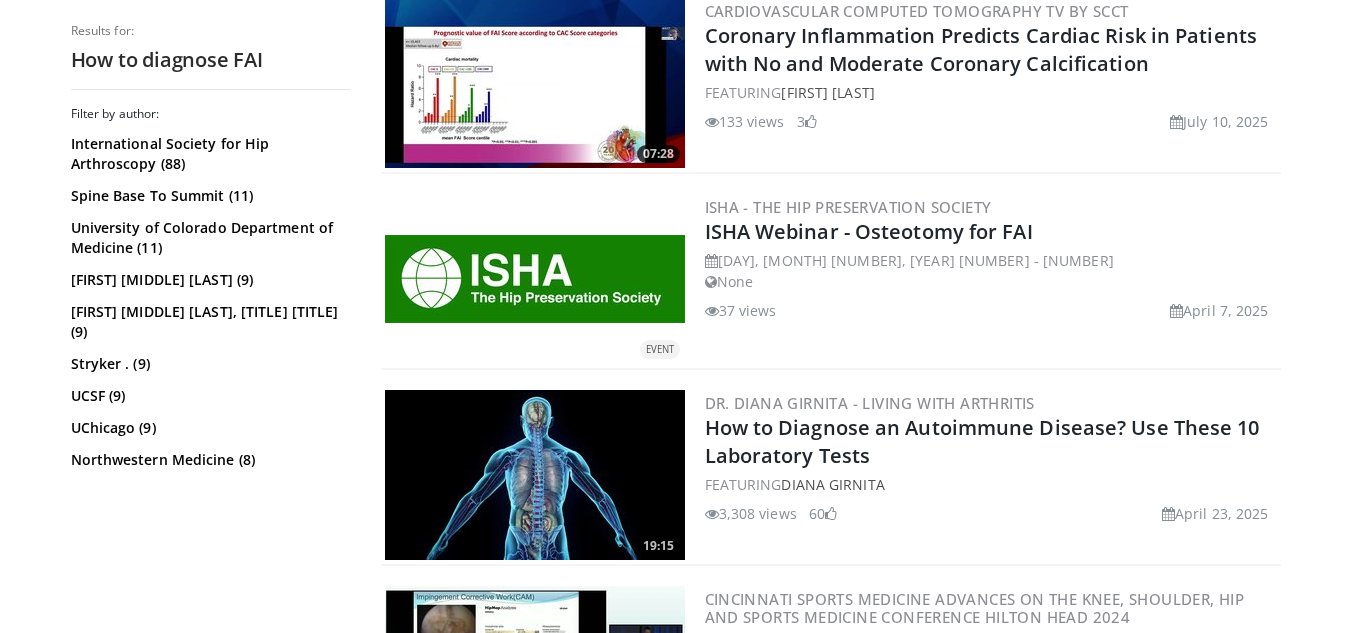 click at bounding box center (535, 279) 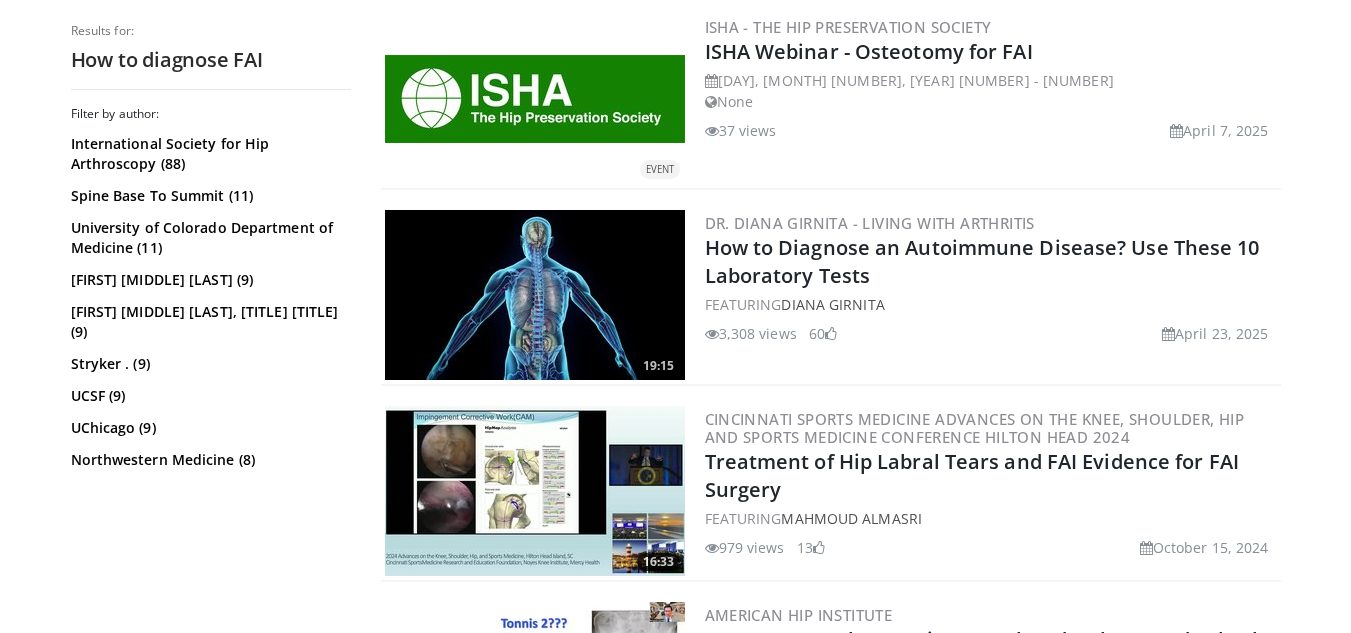 scroll, scrollTop: 2369, scrollLeft: 0, axis: vertical 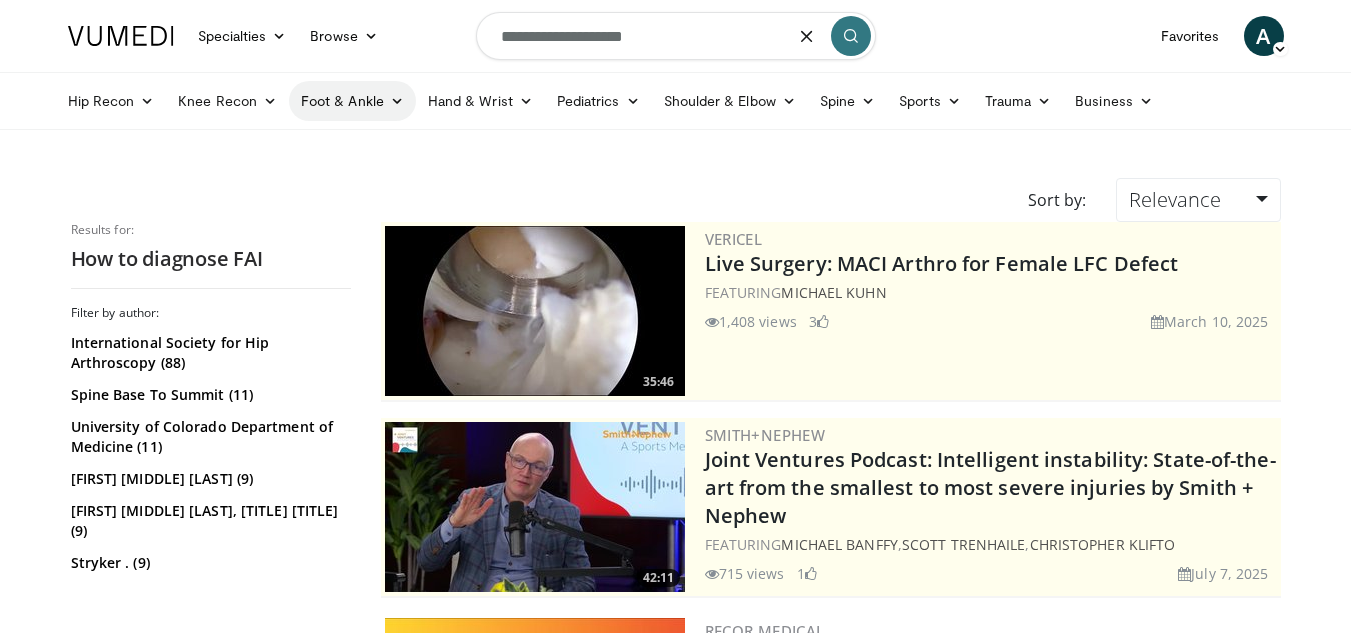 drag, startPoint x: 666, startPoint y: 38, endPoint x: 341, endPoint y: 86, distance: 328.52548 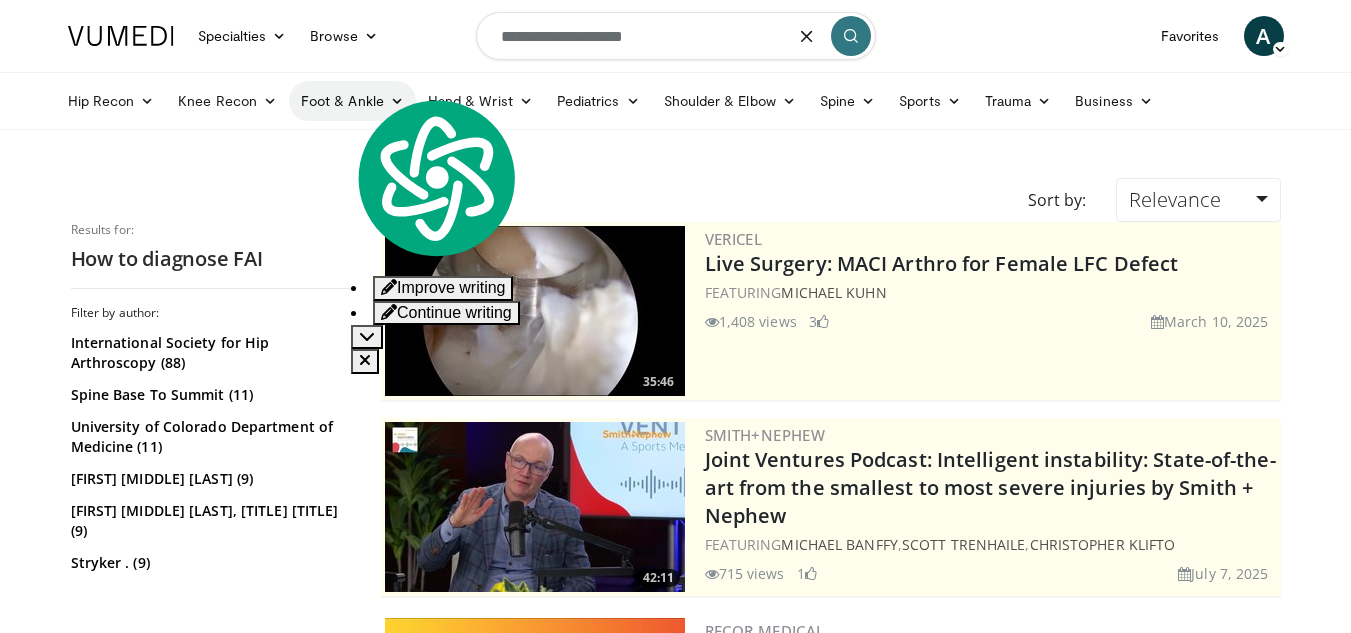 type on "*" 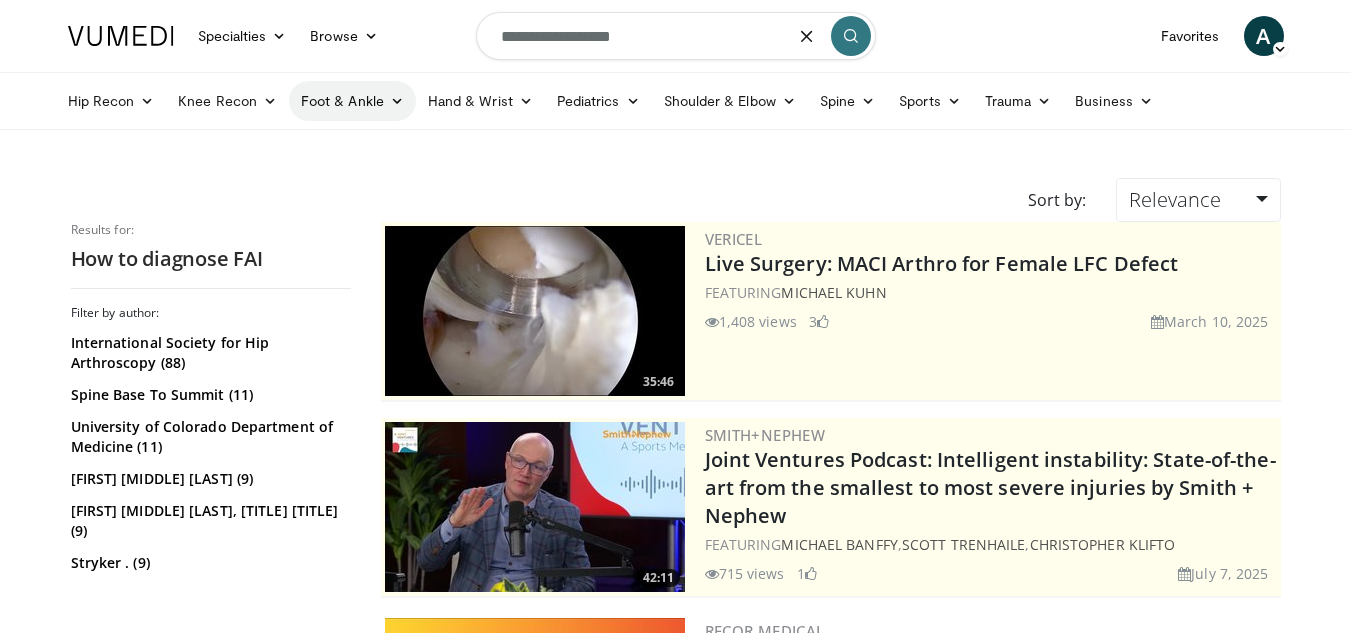 type on "**********" 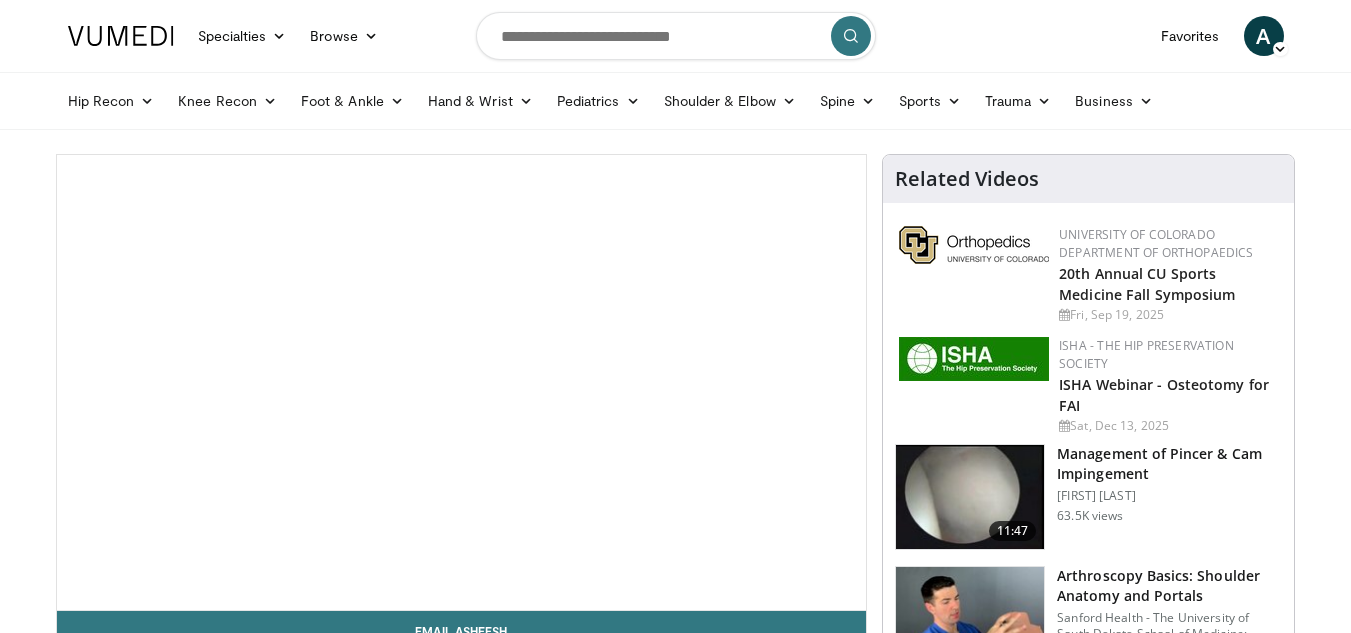 scroll, scrollTop: 0, scrollLeft: 0, axis: both 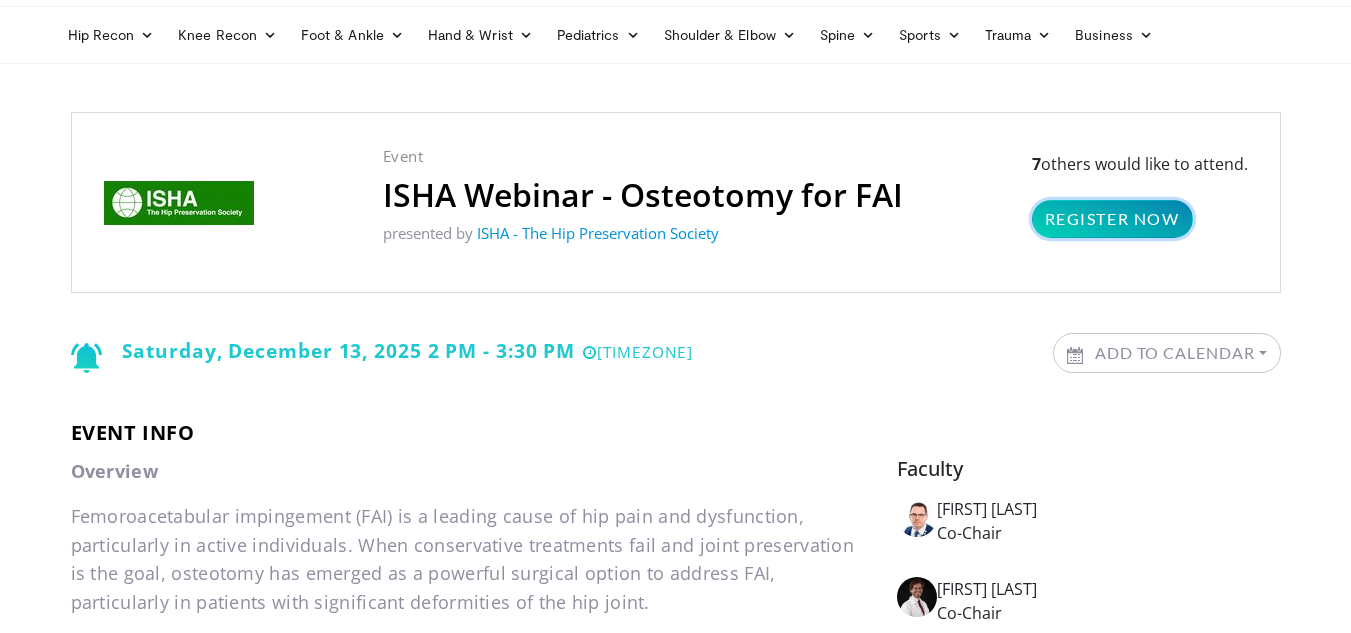 click on "Register Now" at bounding box center (1112, 219) 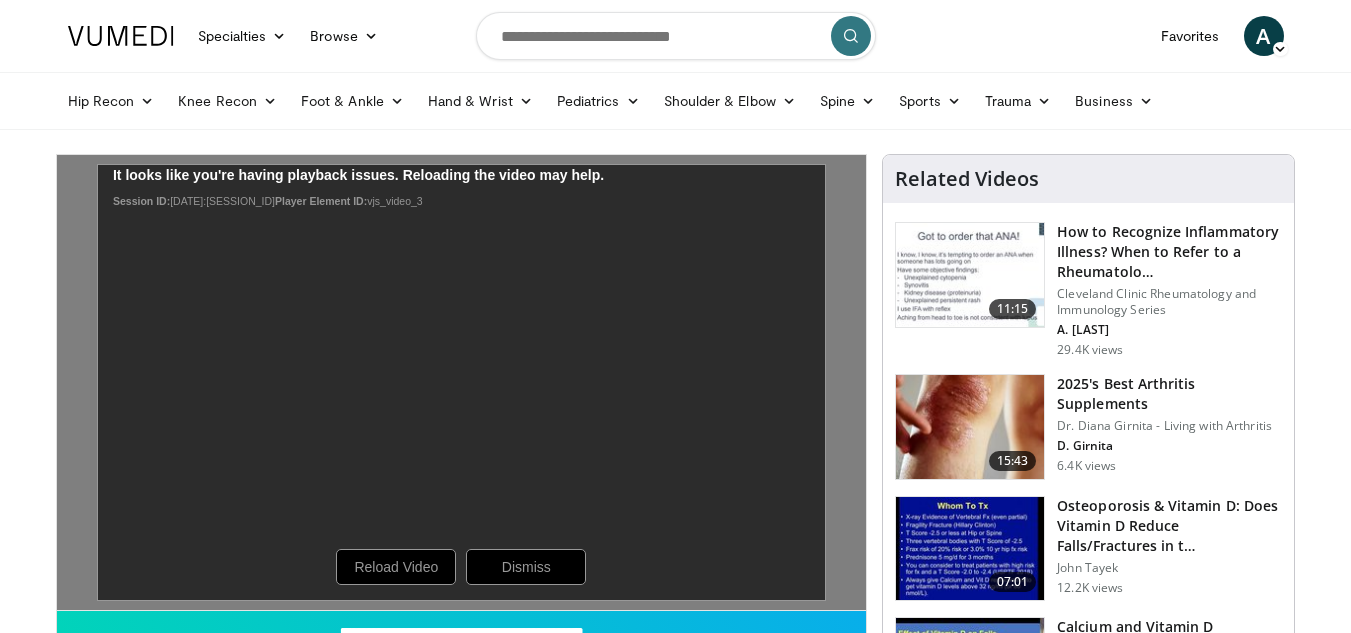 scroll, scrollTop: 0, scrollLeft: 0, axis: both 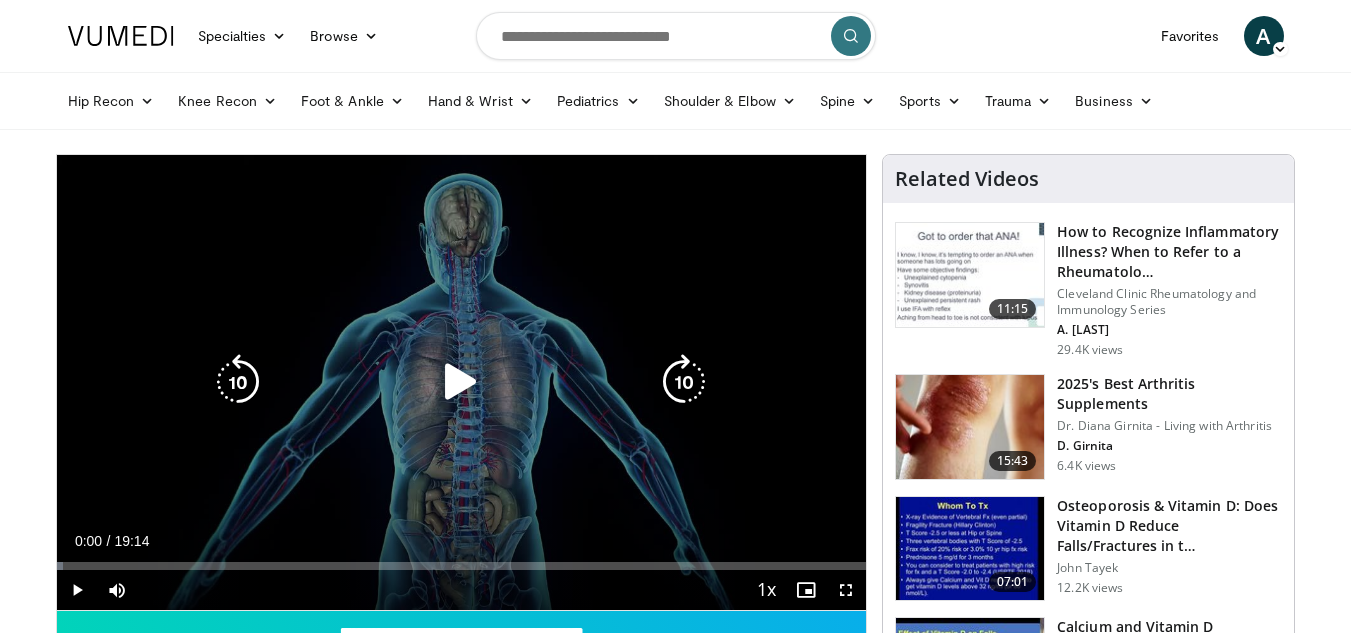 click at bounding box center (461, 382) 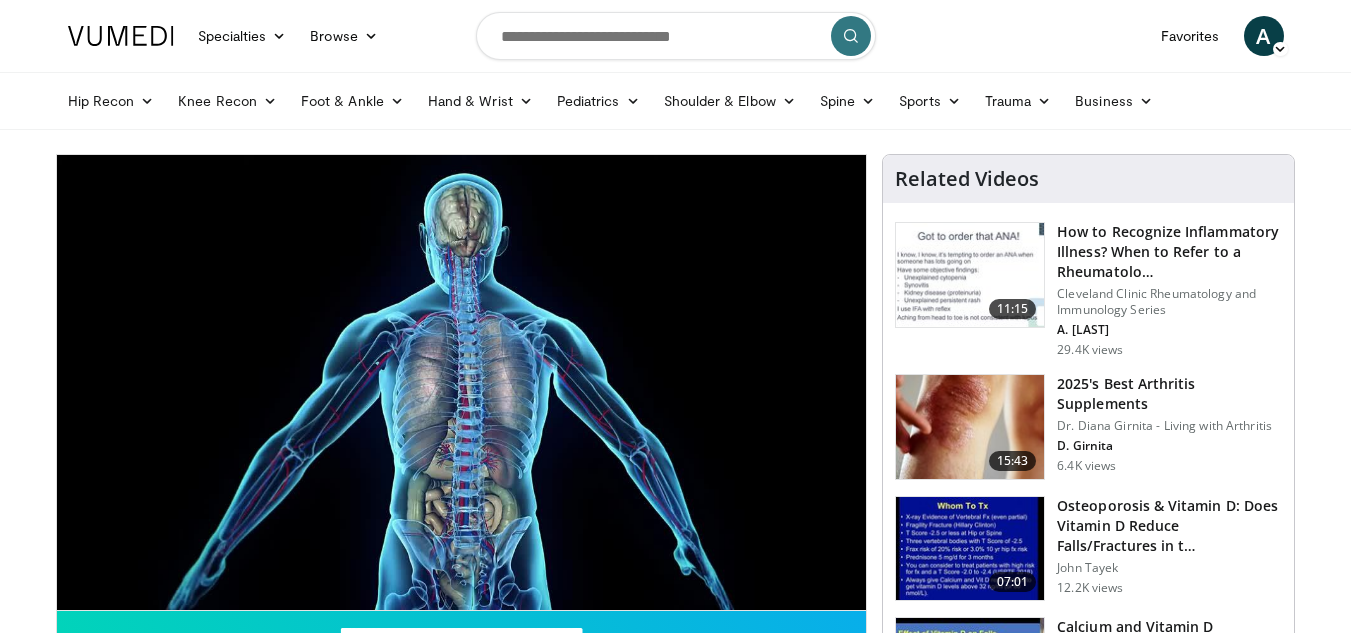 click on "10 seconds
Tap to unmute" at bounding box center (462, 382) 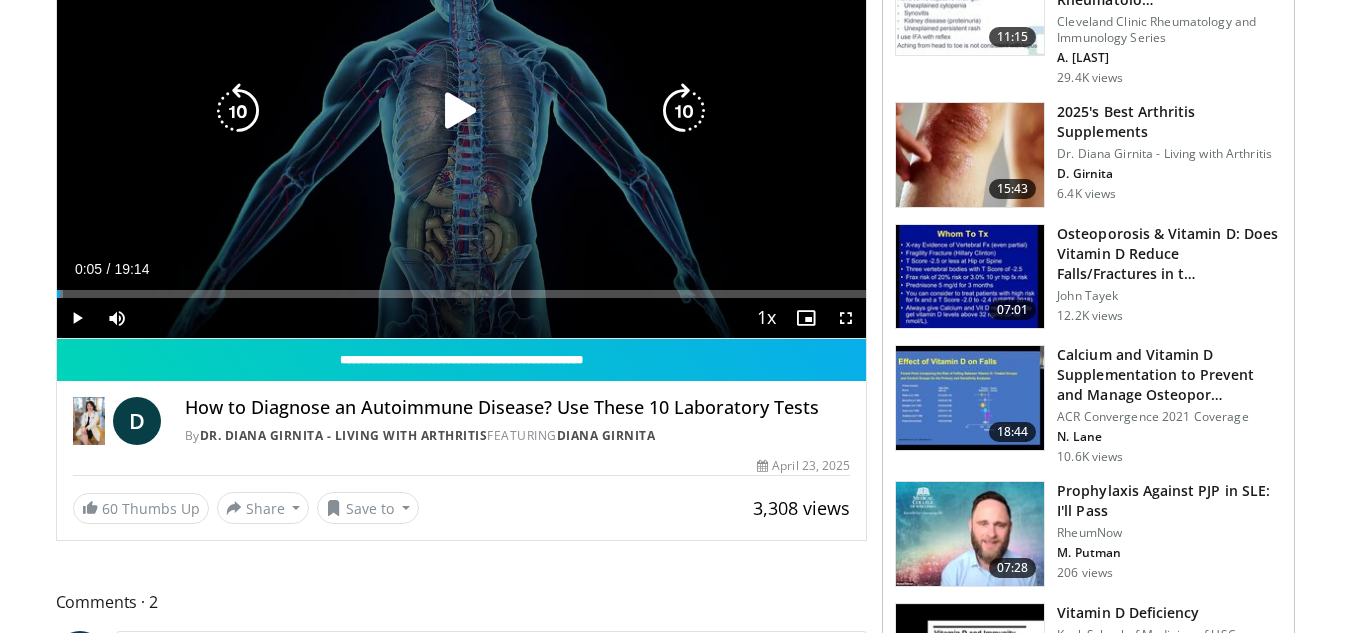 scroll, scrollTop: 0, scrollLeft: 0, axis: both 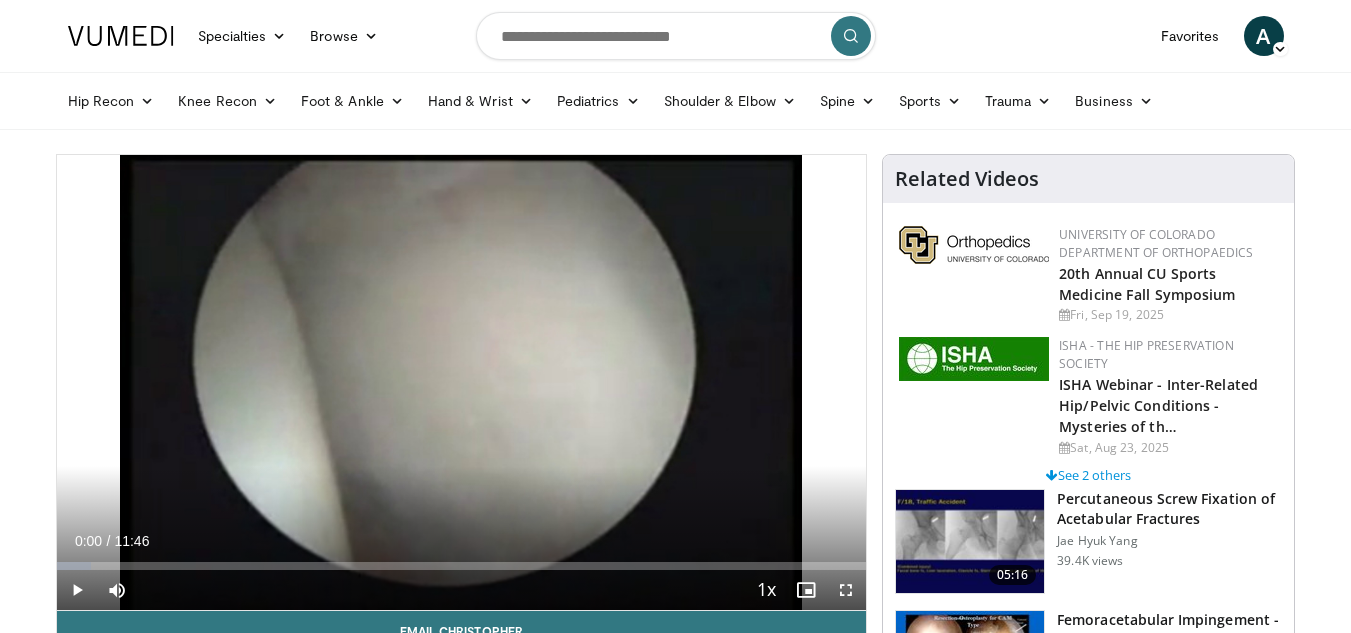 click on "Hip Recon
Hip Arthroplasty
Revision Hip Arthroplasty
Hip Preservation
Knee Recon
Knee Arthroplasty
Revision Knee Arthroplasty
Knee Preservation
Foot & Ankle
Forefoot
Midfoot
Hindfoot
Ankle
Hand & Wrist
Hand Hip" at bounding box center [676, 101] 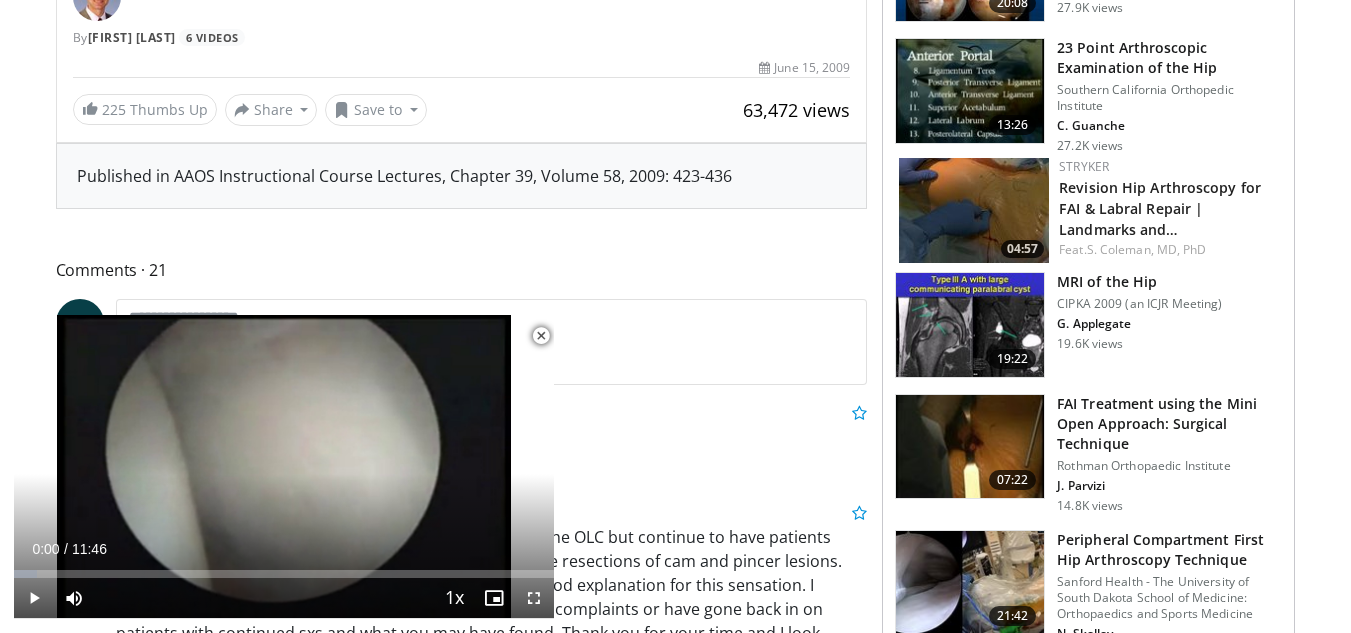 scroll, scrollTop: 695, scrollLeft: 0, axis: vertical 